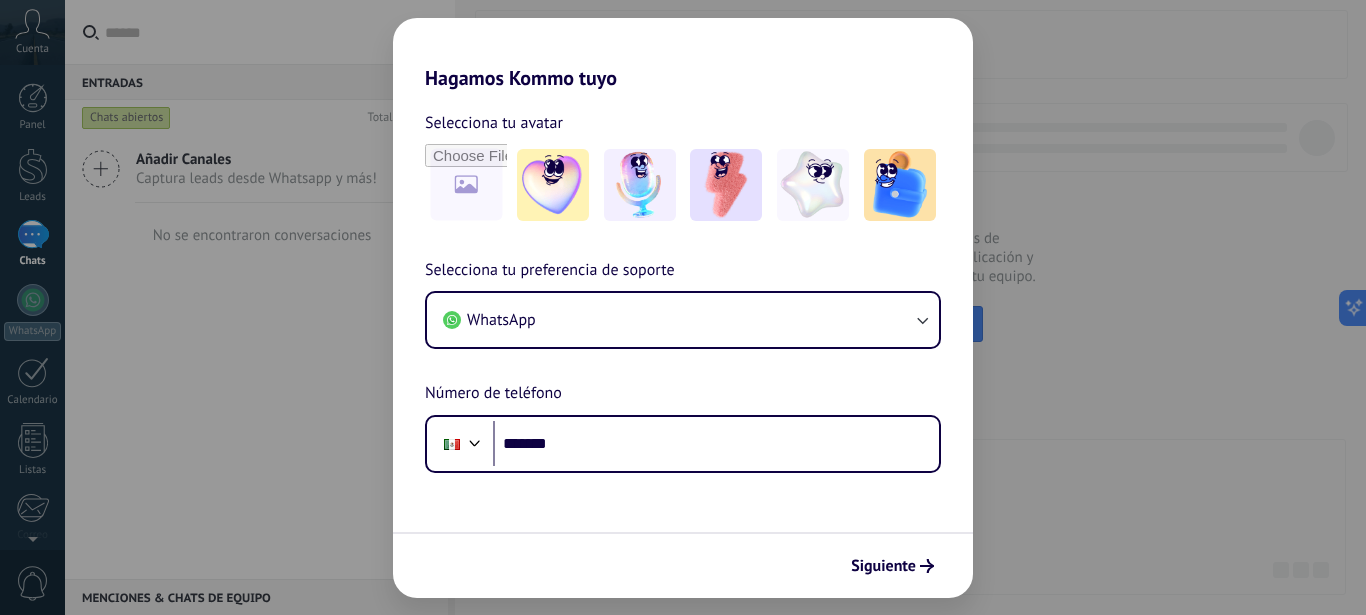 scroll, scrollTop: 0, scrollLeft: 0, axis: both 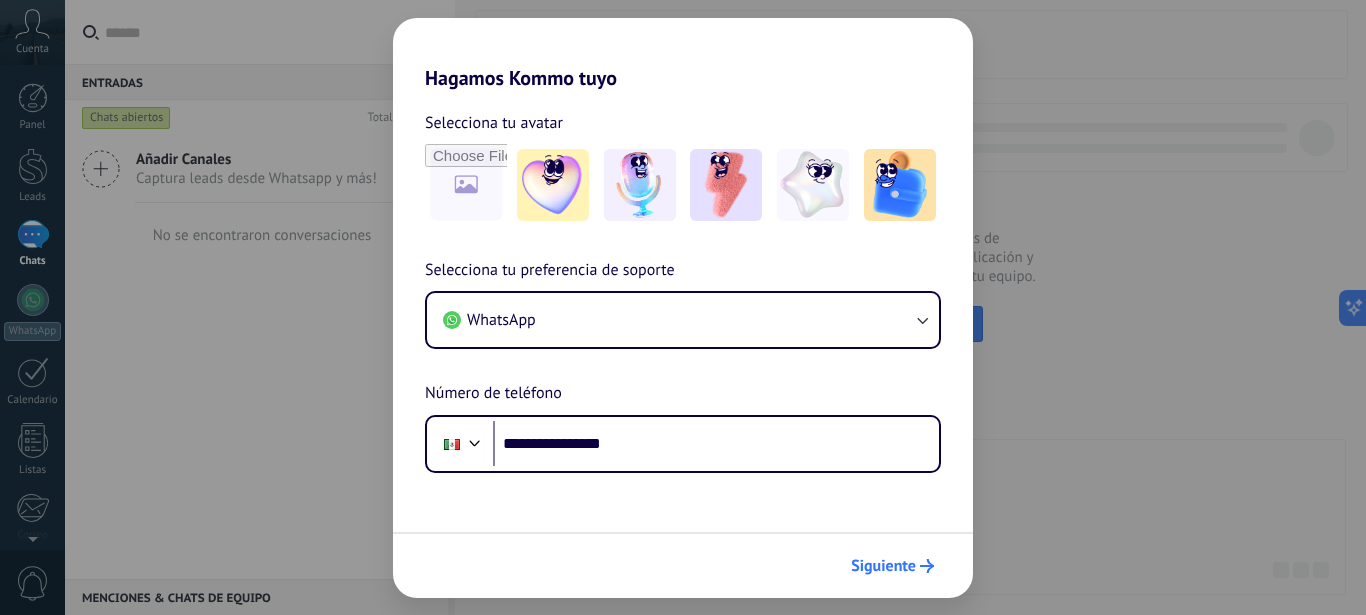 type on "**********" 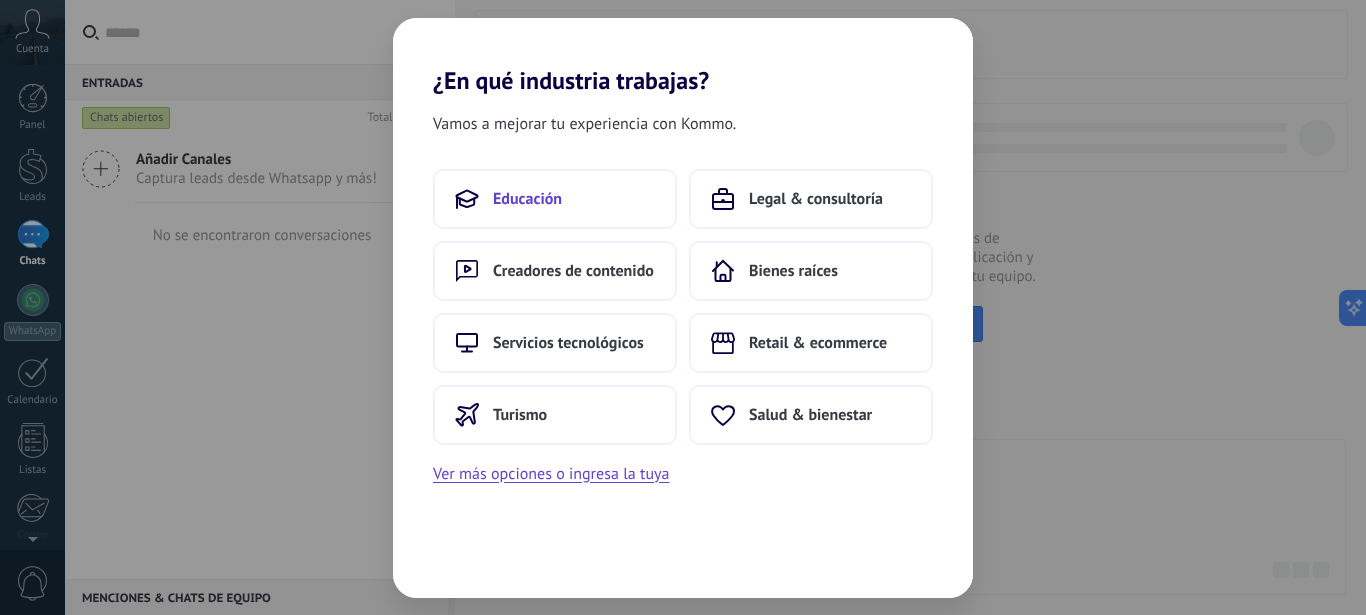 click on "Educación" at bounding box center (555, 199) 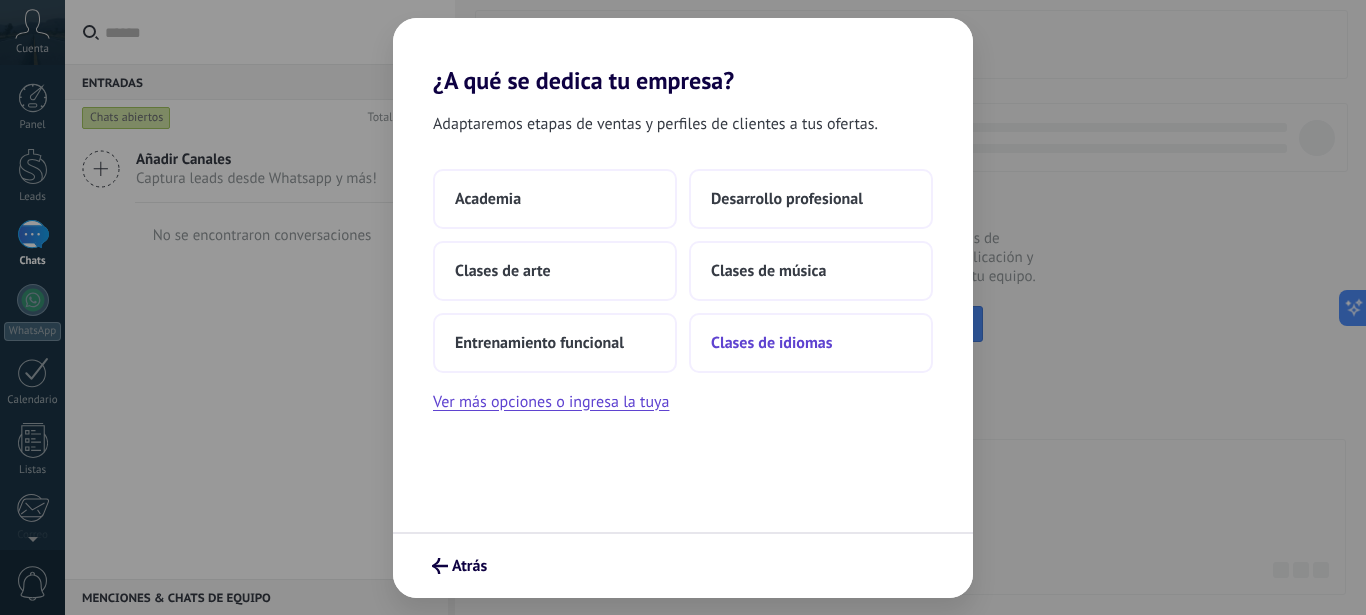 click on "Clases de idiomas" at bounding box center (771, 343) 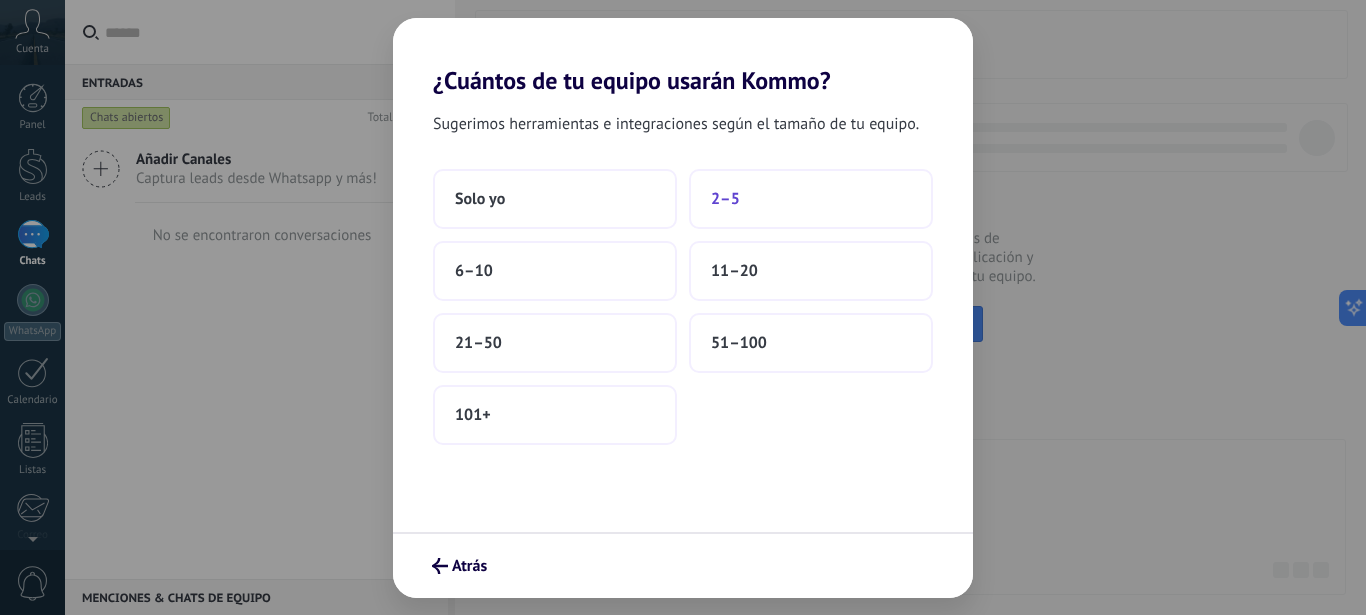 click on "2–5" at bounding box center [725, 199] 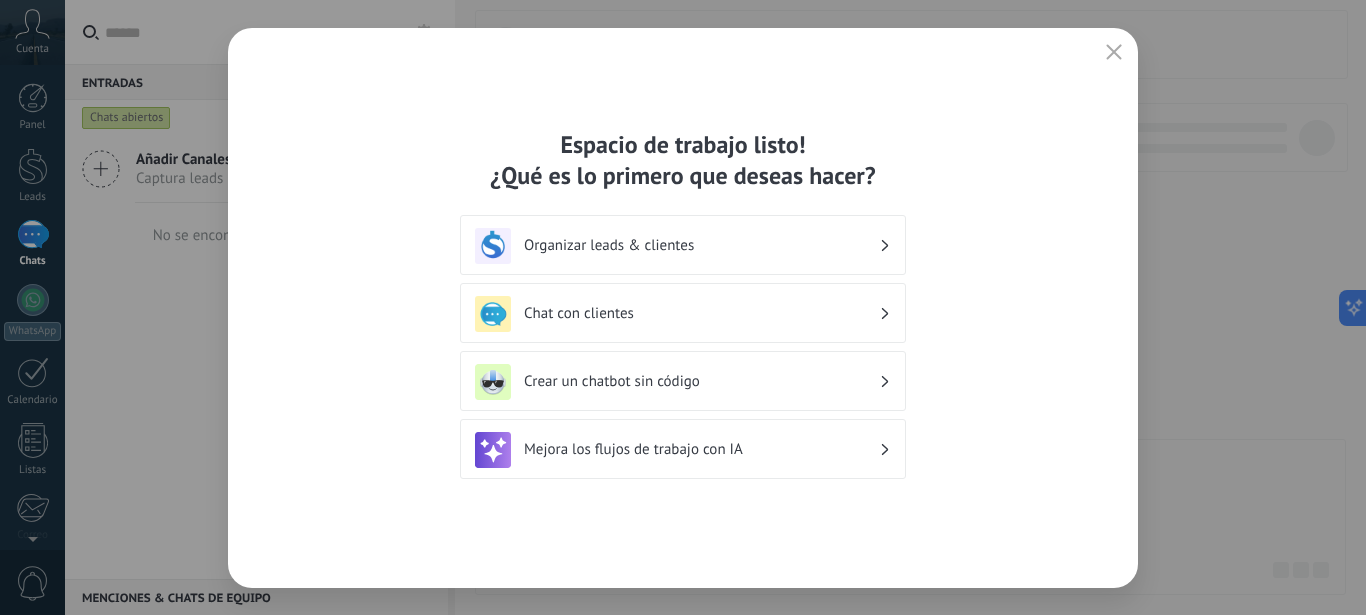 click on "Organizar leads & clientes" at bounding box center [701, 245] 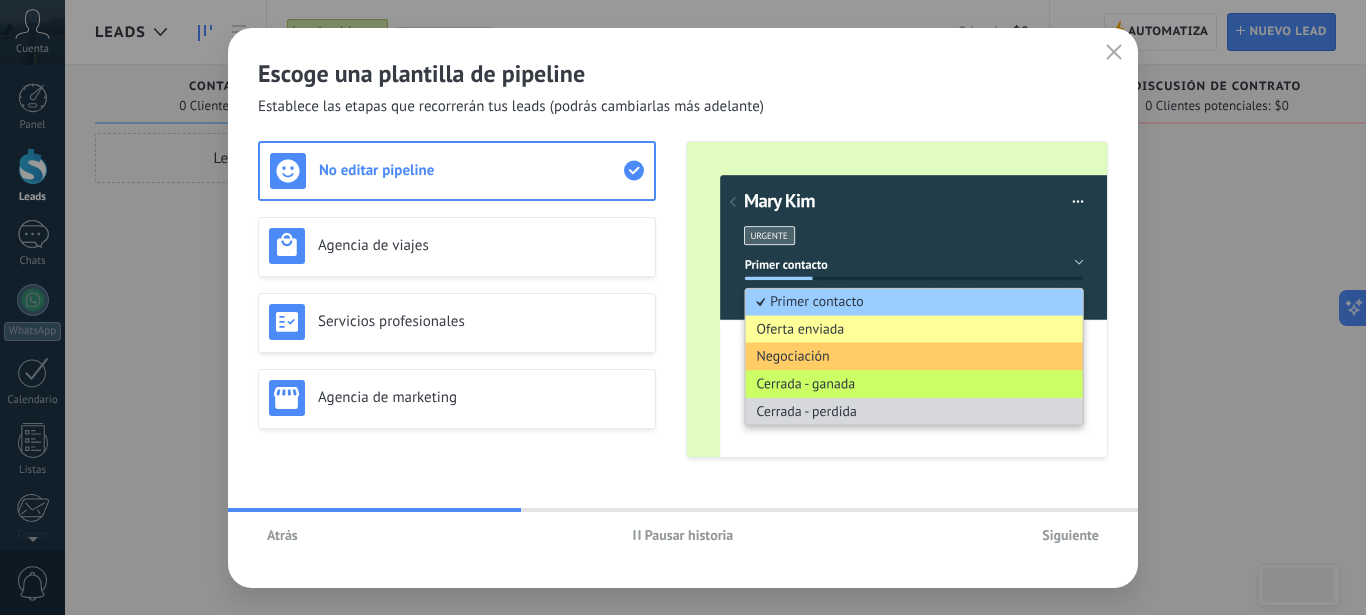 click on "Pausar historia" at bounding box center [689, 535] 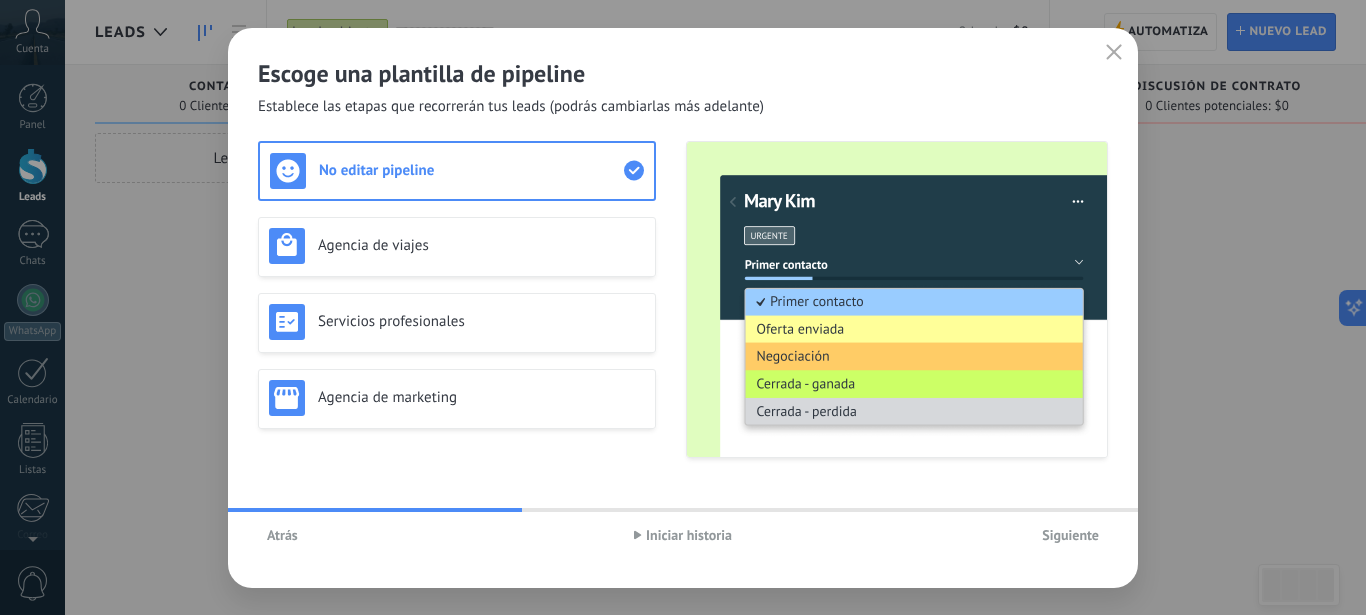 click on "Iniciar historia" at bounding box center [689, 535] 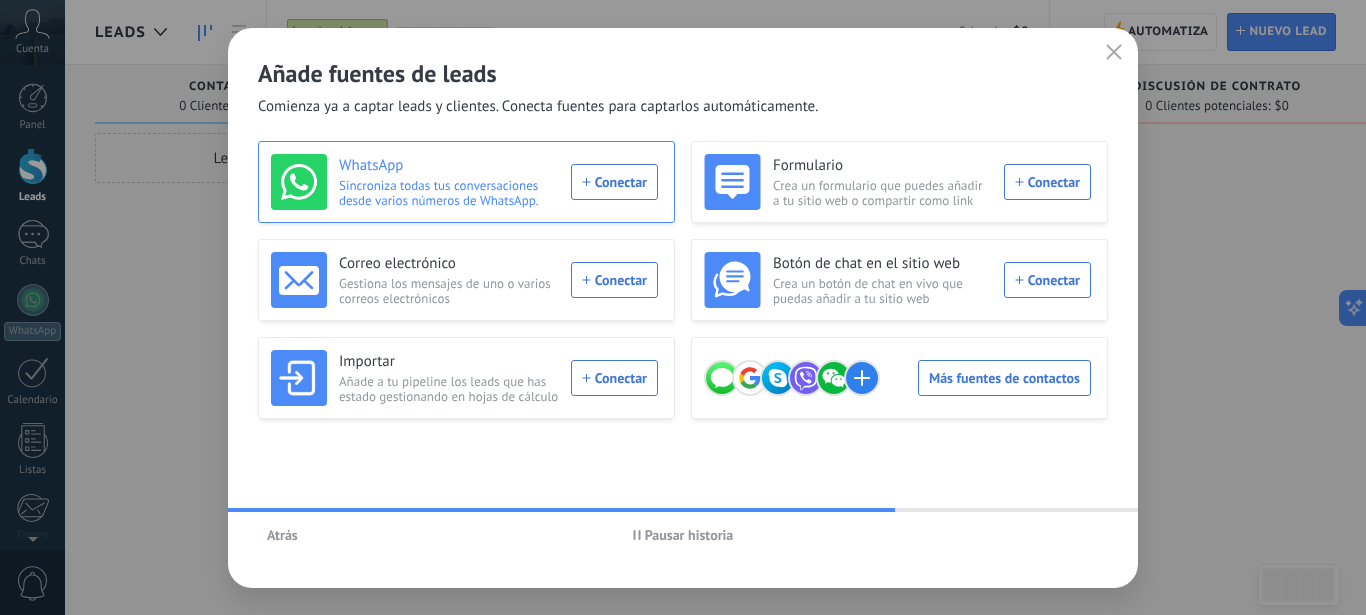 click on "Sincroniza todas tus conversaciones desde varios números de WhatsApp." at bounding box center (449, 193) 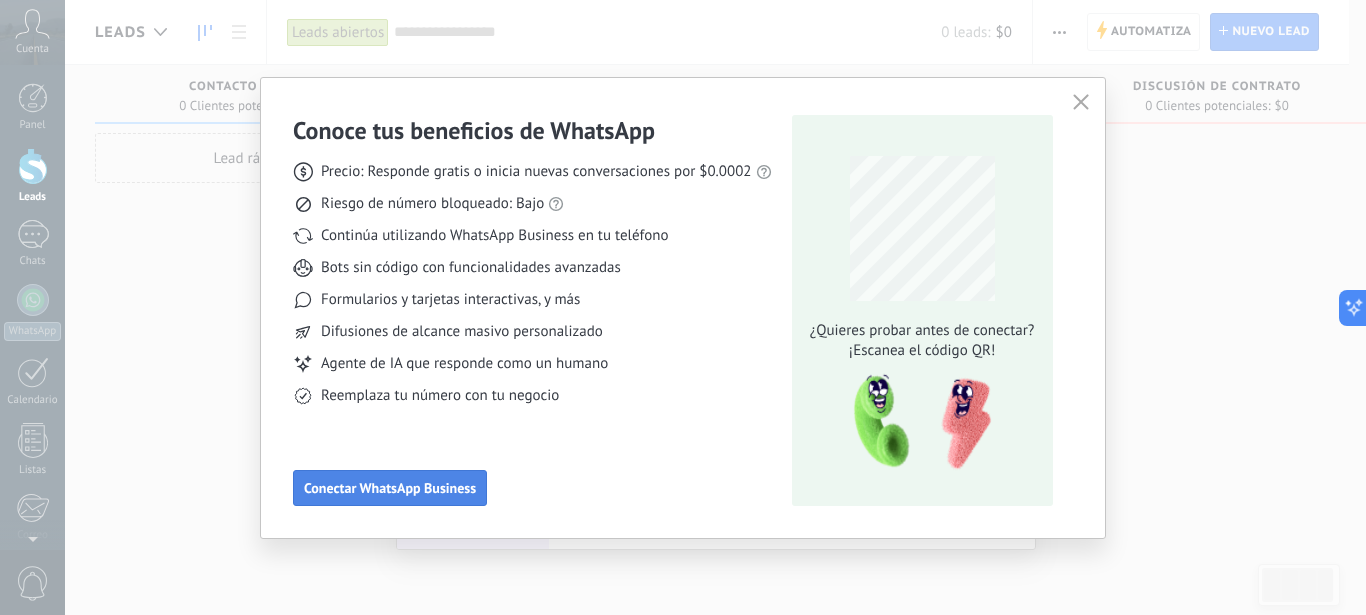 click on "Conectar WhatsApp Business" at bounding box center (390, 488) 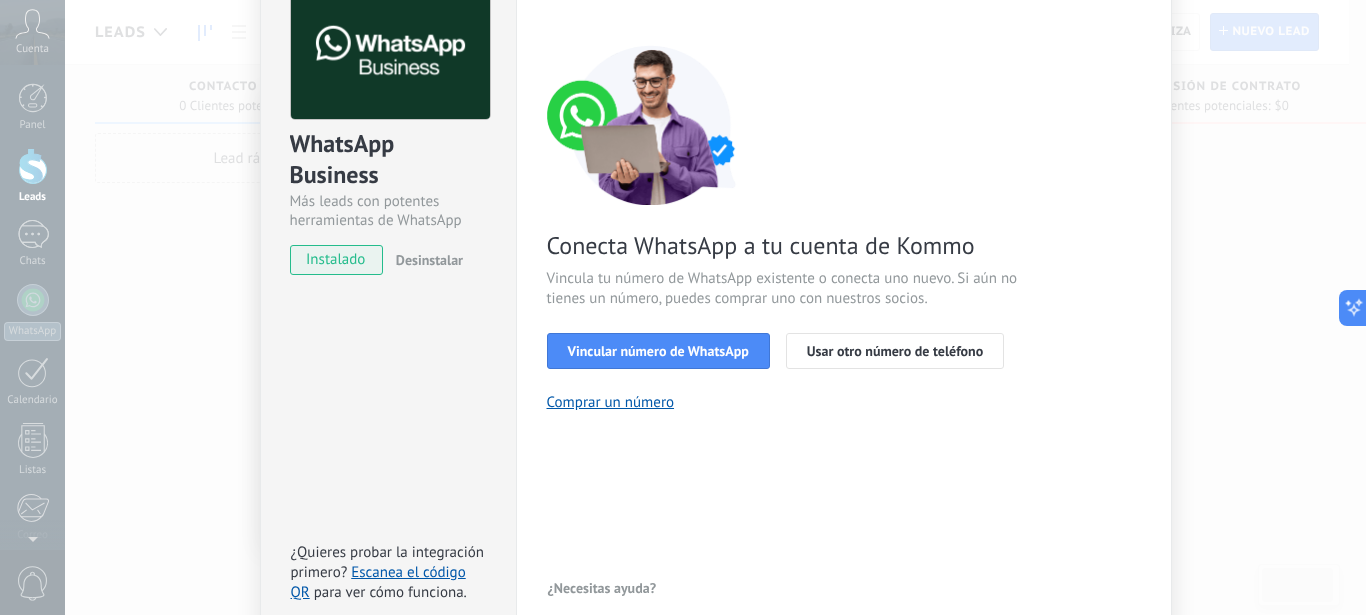 scroll, scrollTop: 115, scrollLeft: 0, axis: vertical 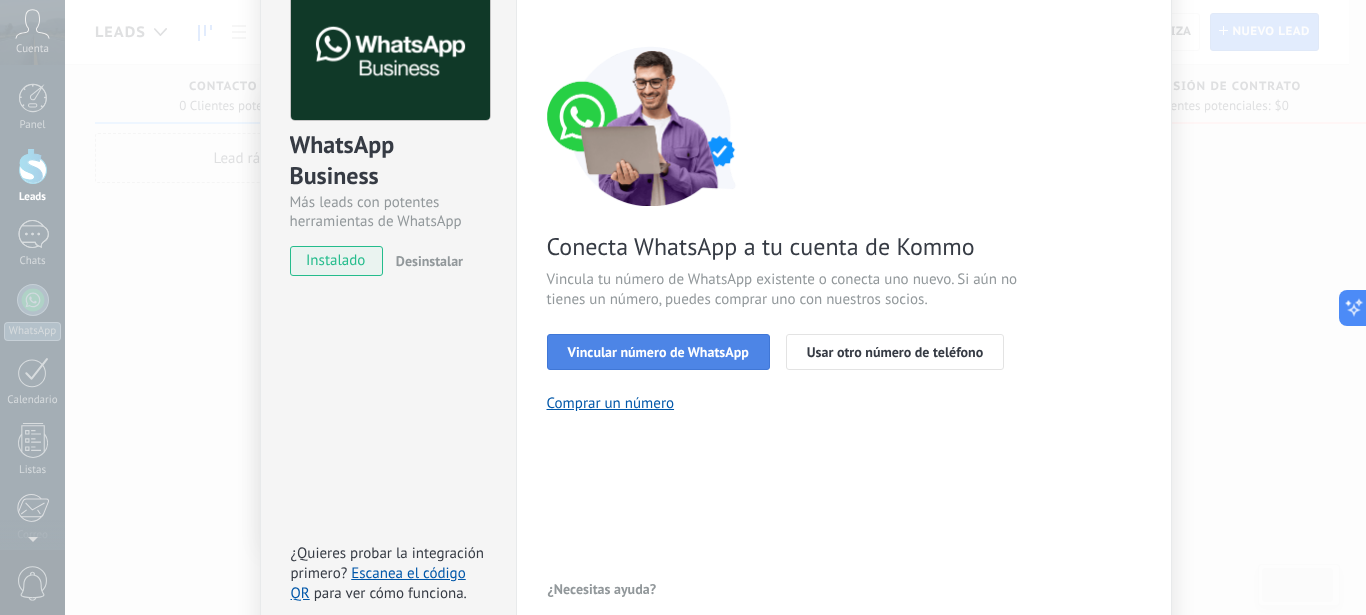 click on "Vincular número de WhatsApp" at bounding box center [658, 352] 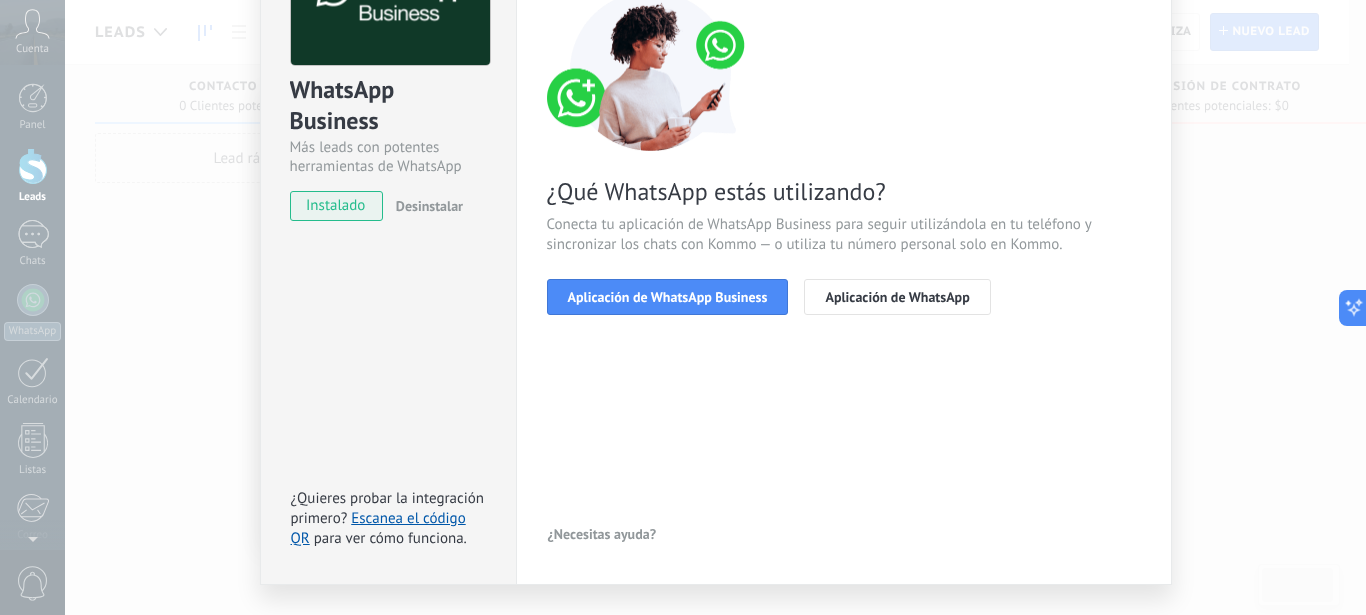 scroll, scrollTop: 174, scrollLeft: 0, axis: vertical 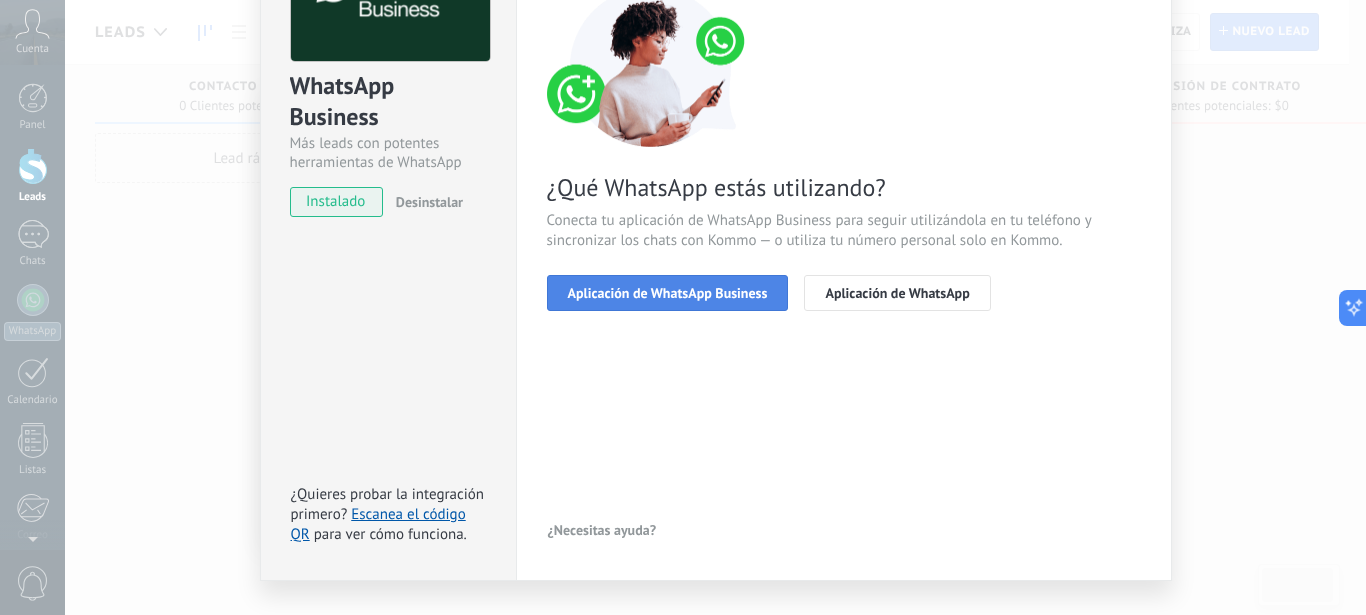 click on "Aplicación de WhatsApp Business" at bounding box center (668, 293) 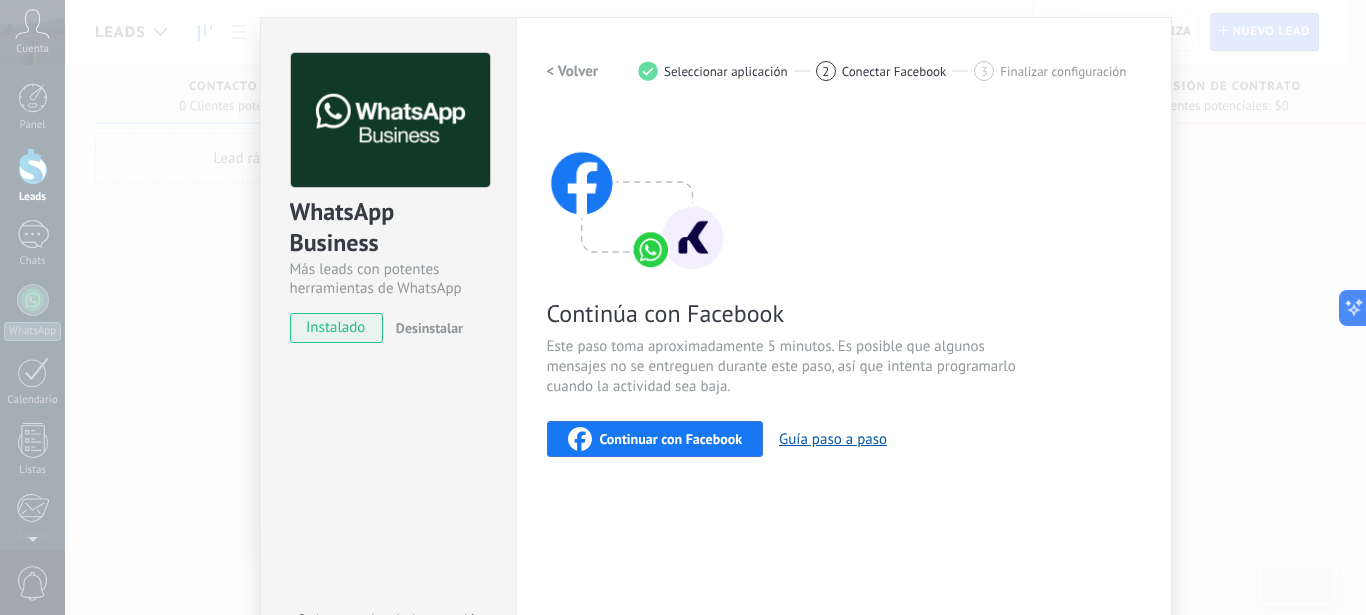 scroll, scrollTop: 0, scrollLeft: 0, axis: both 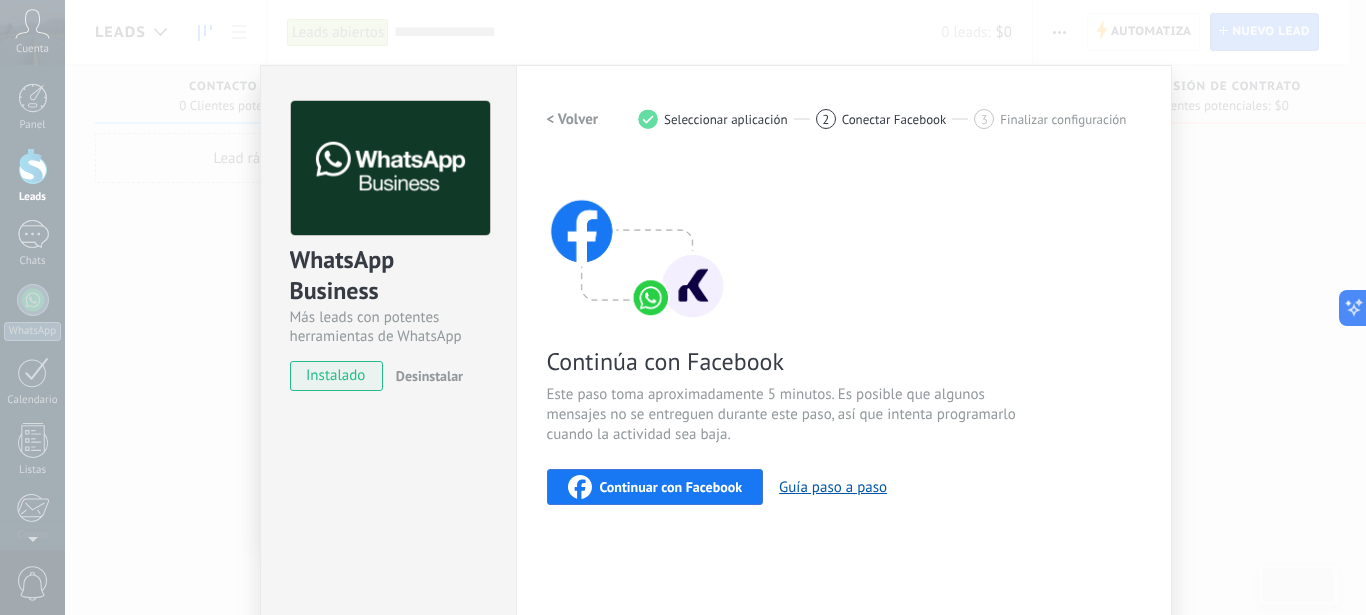 click on "< Volver" at bounding box center [573, 119] 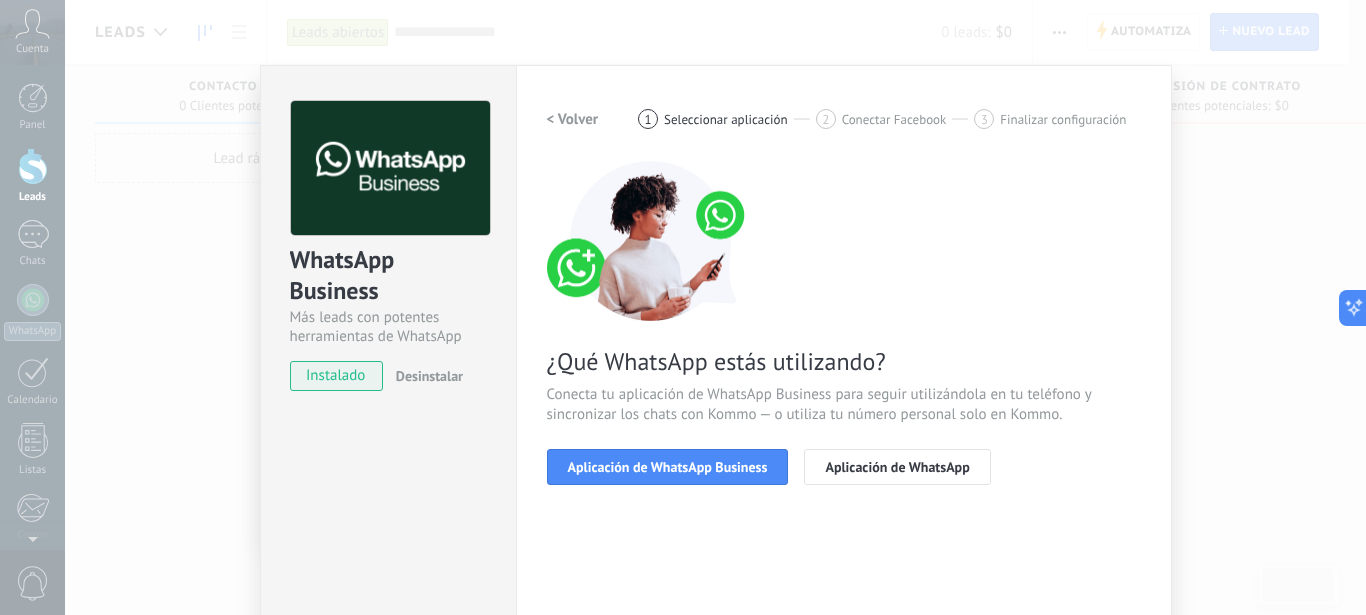 scroll, scrollTop: 215, scrollLeft: 0, axis: vertical 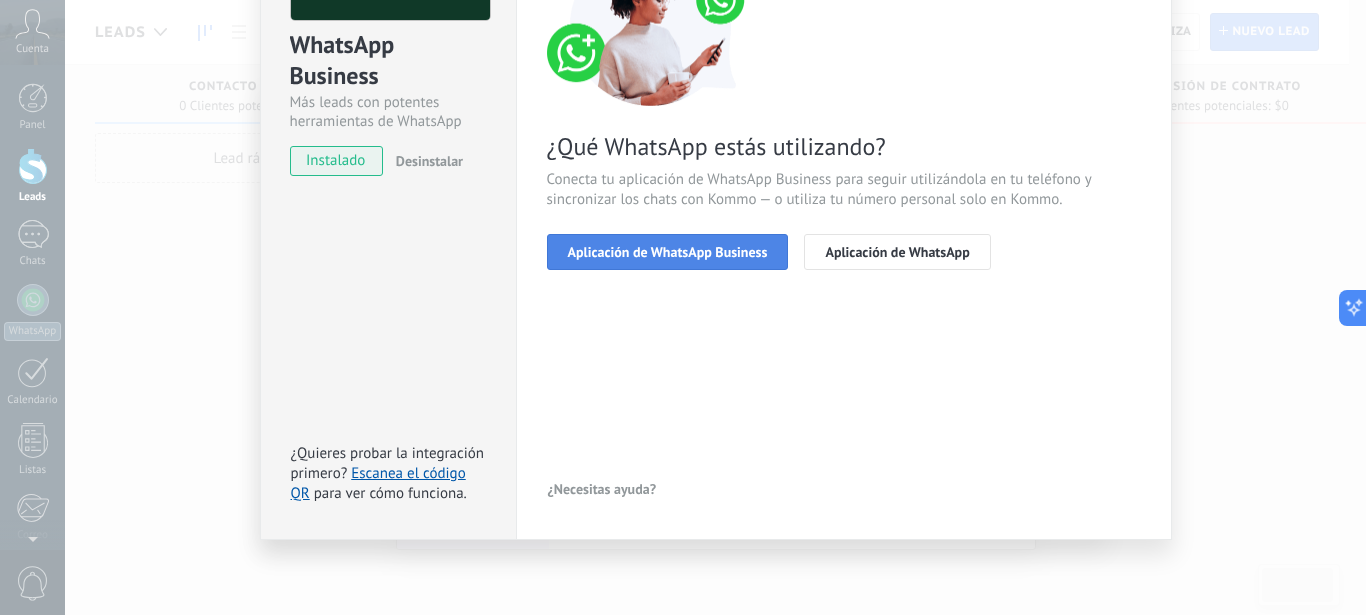click on "Aplicación de WhatsApp Business" at bounding box center [668, 252] 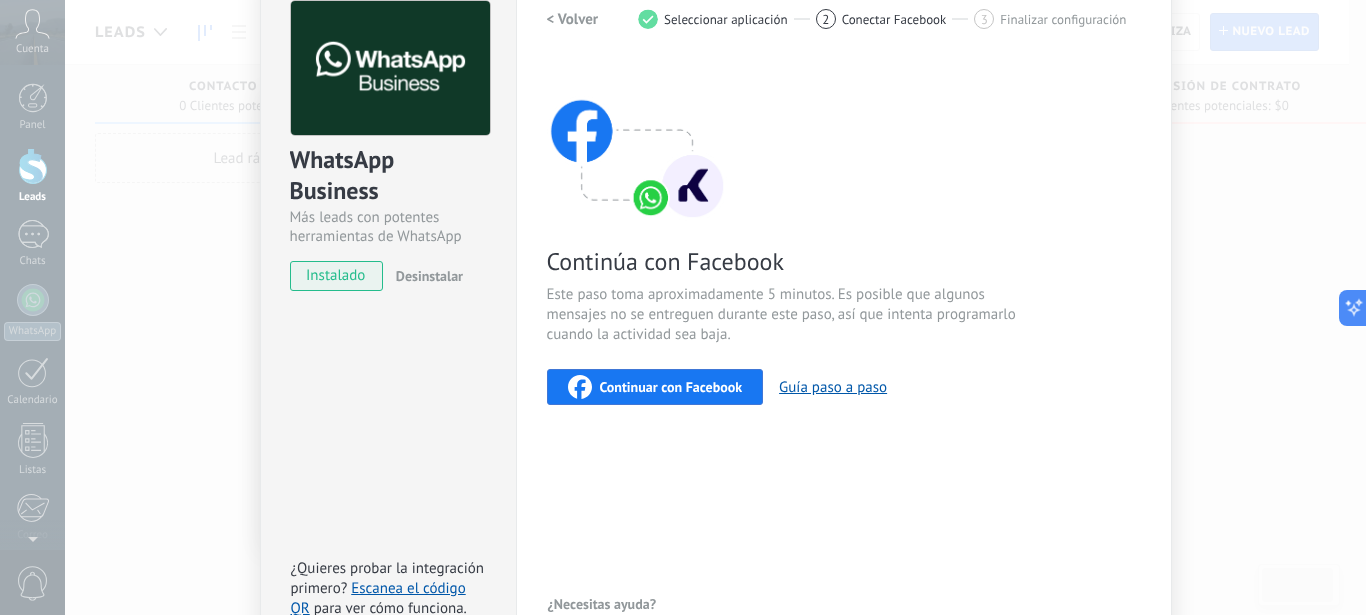 scroll, scrollTop: 99, scrollLeft: 0, axis: vertical 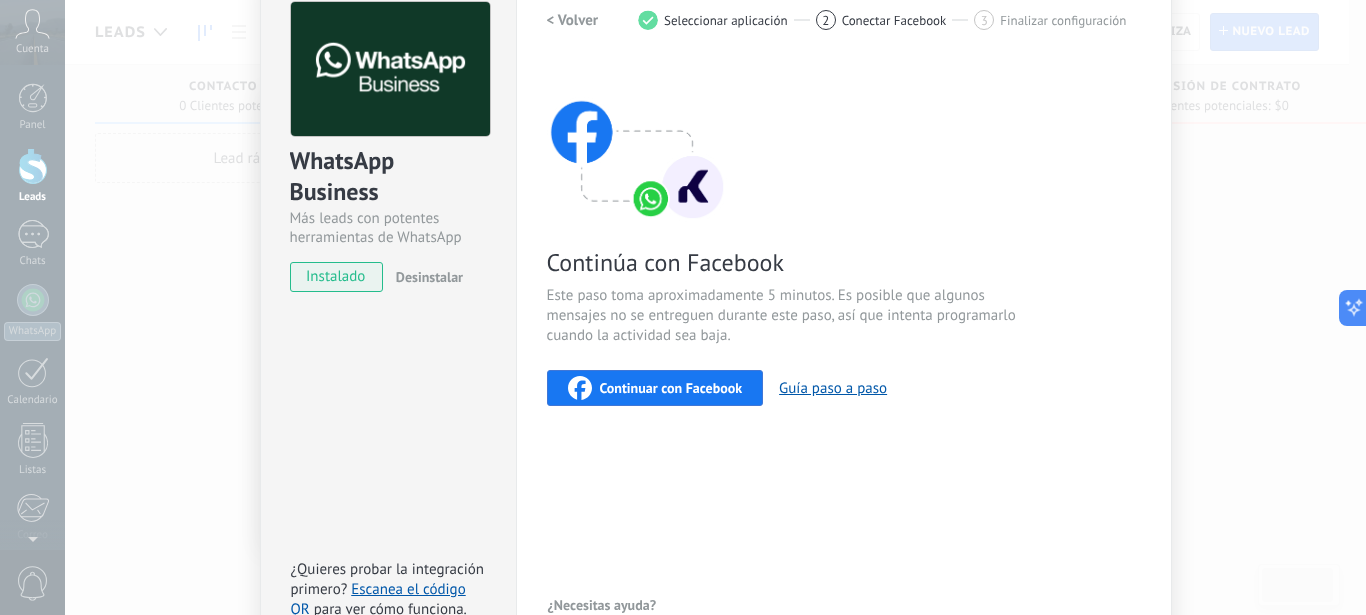 click on "Continuar con Facebook" at bounding box center (671, 388) 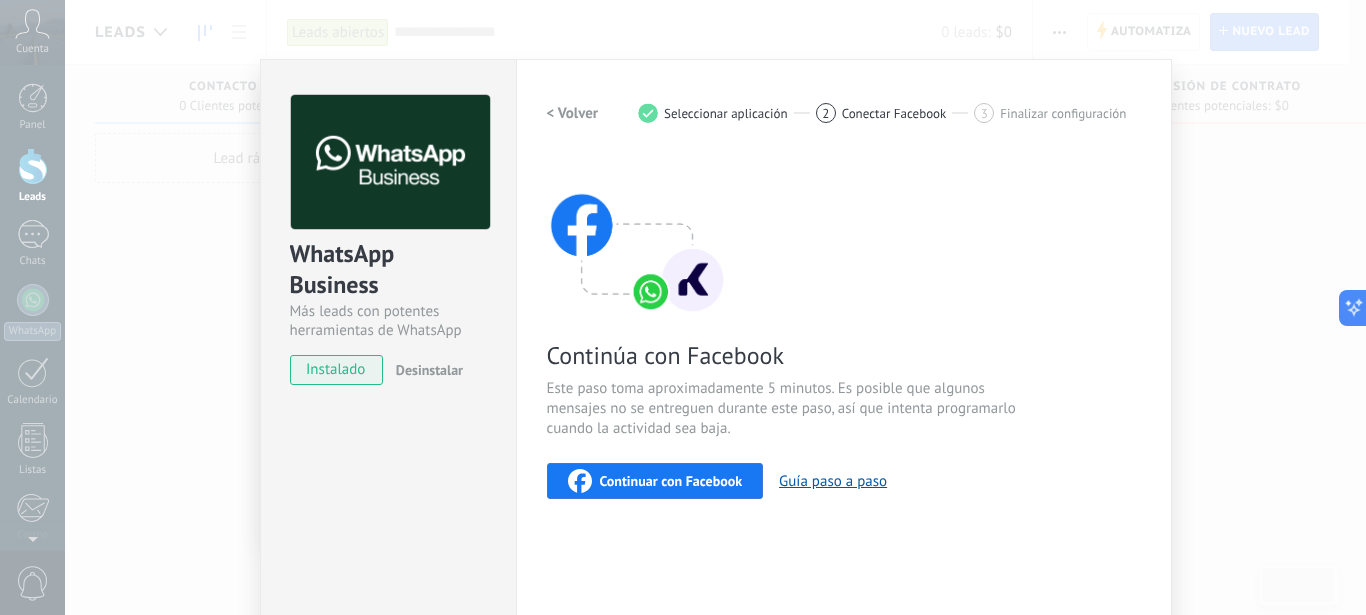 scroll, scrollTop: 5, scrollLeft: 0, axis: vertical 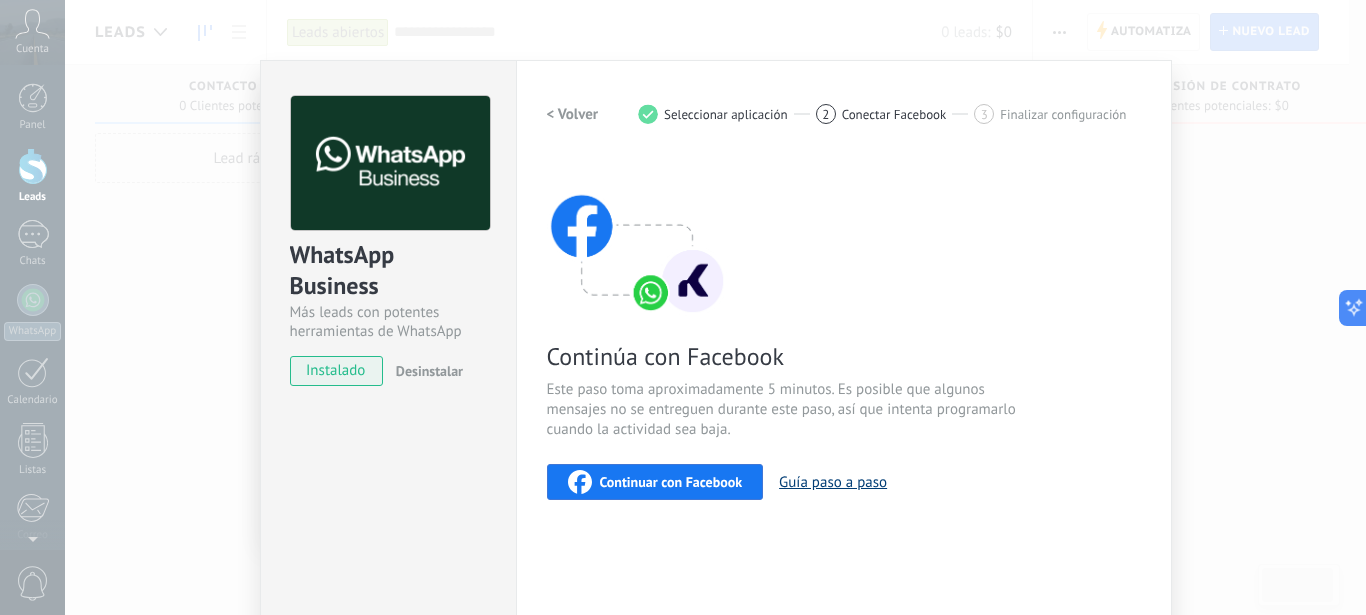 click on "Guía paso a paso" at bounding box center [833, 482] 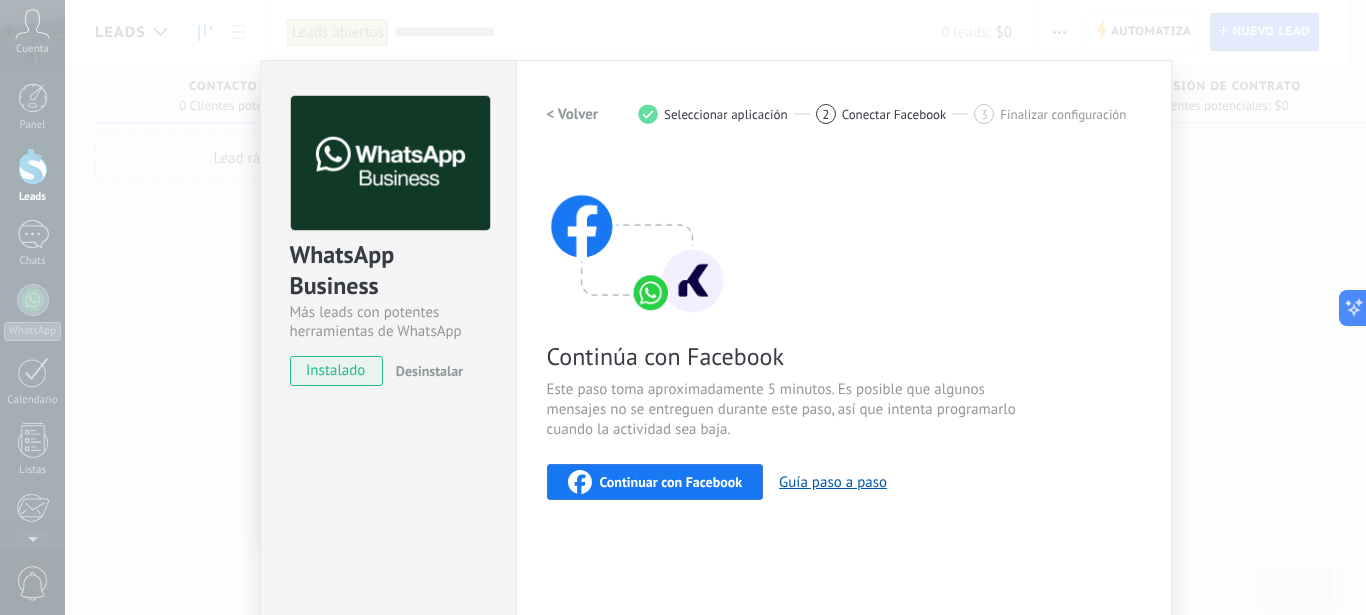 click on "Continuar con Facebook" at bounding box center (671, 482) 